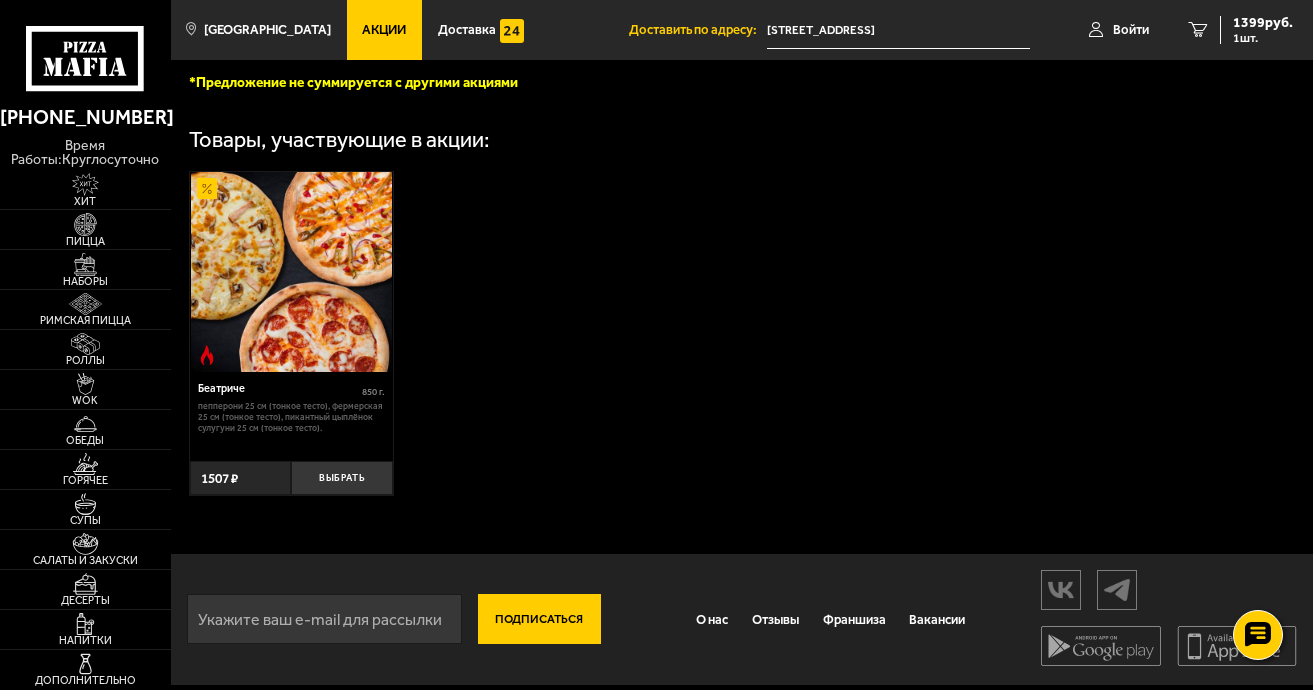 scroll, scrollTop: 586, scrollLeft: 0, axis: vertical 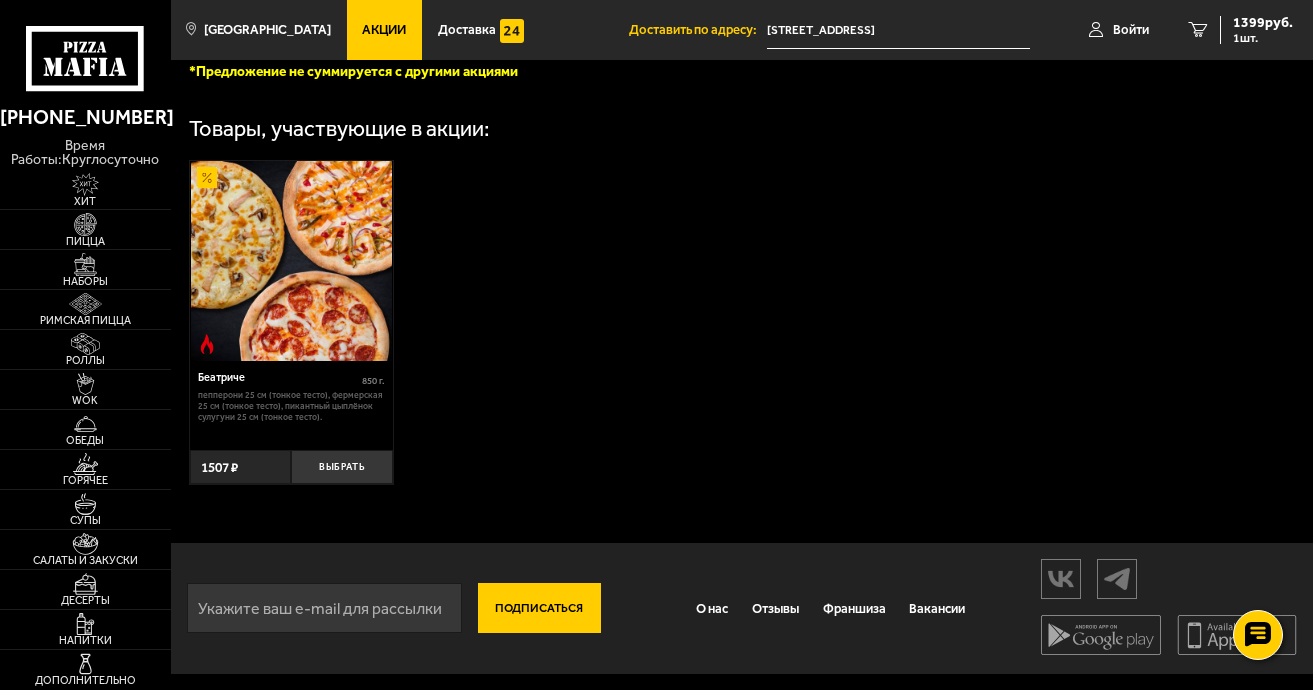 click on "Акции" at bounding box center [384, 29] 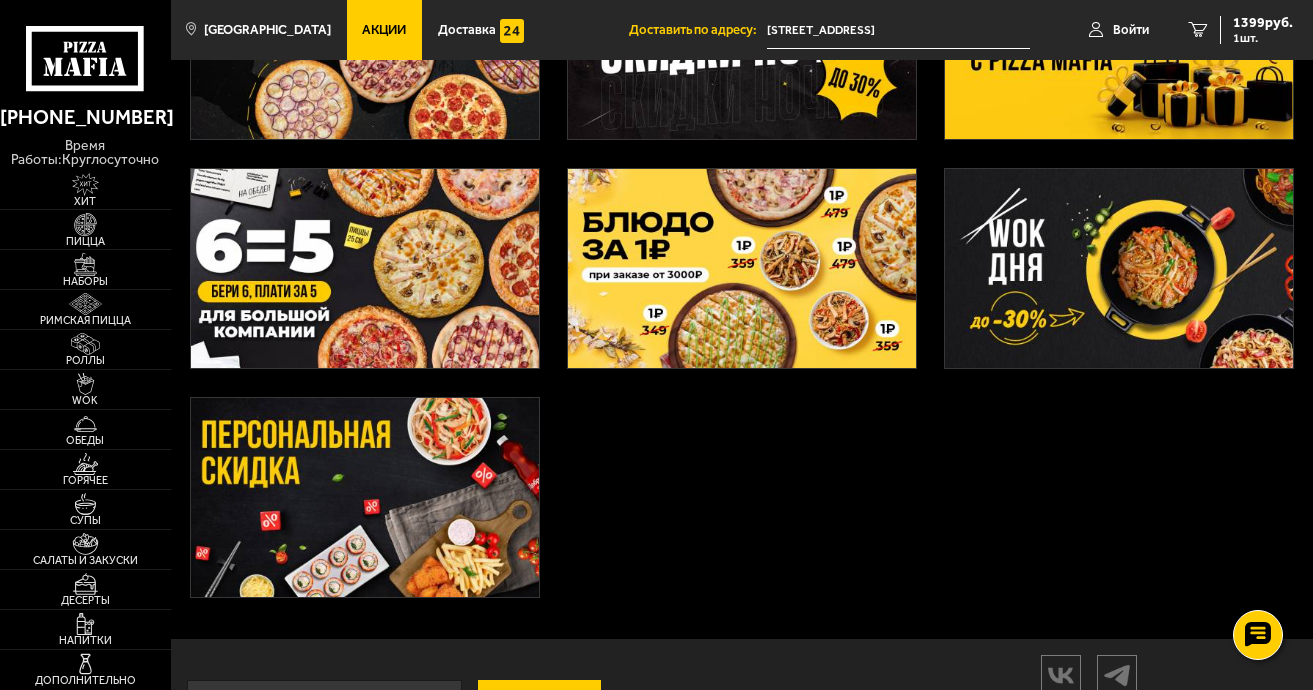 scroll, scrollTop: 0, scrollLeft: 0, axis: both 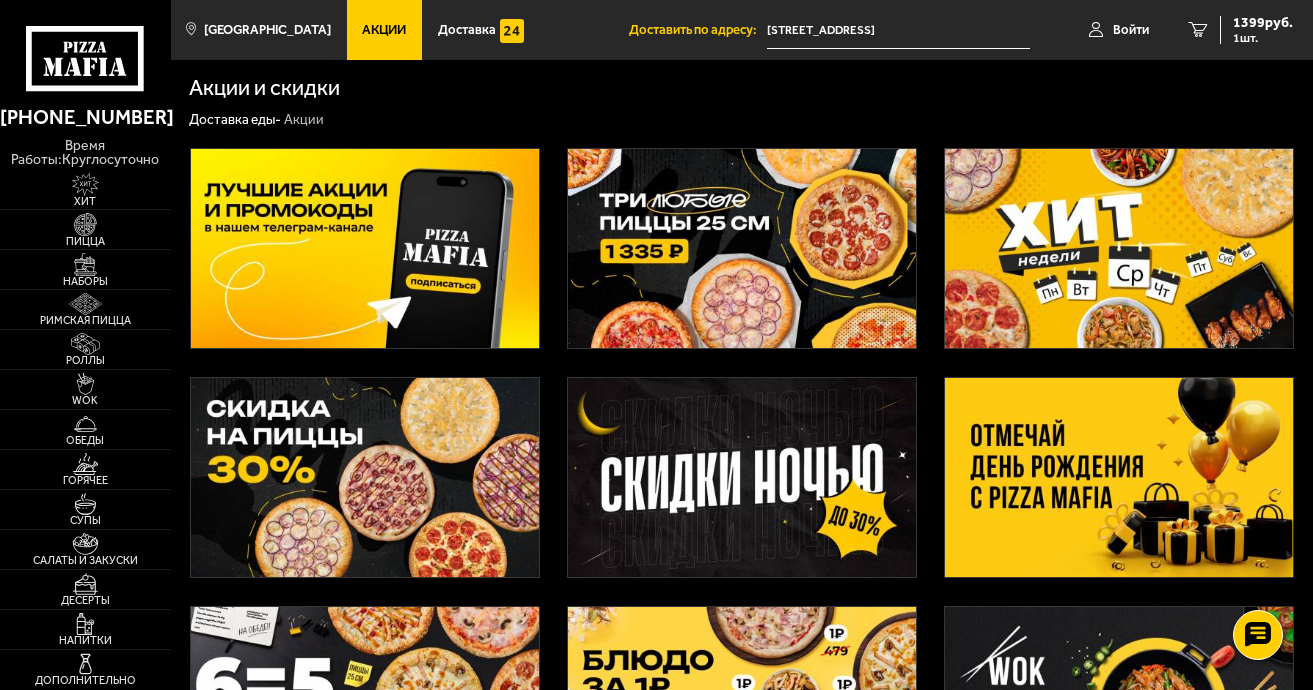 click at bounding box center (365, 478) 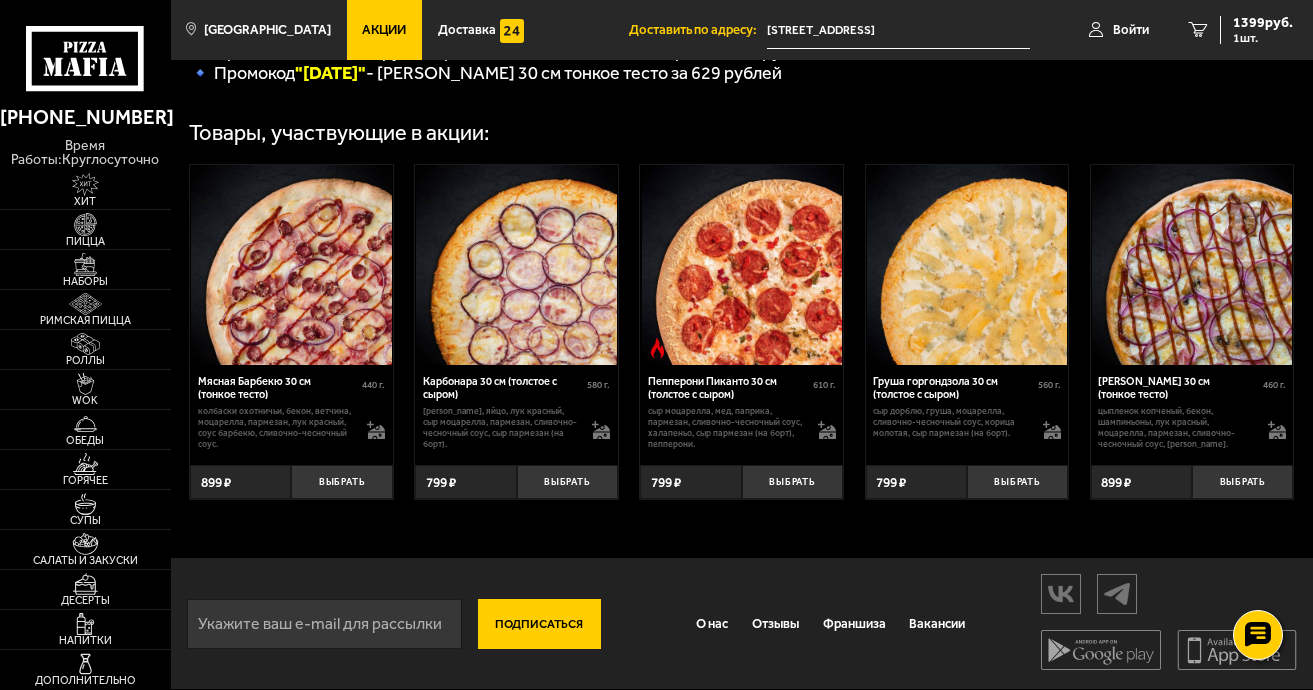 scroll, scrollTop: 595, scrollLeft: 0, axis: vertical 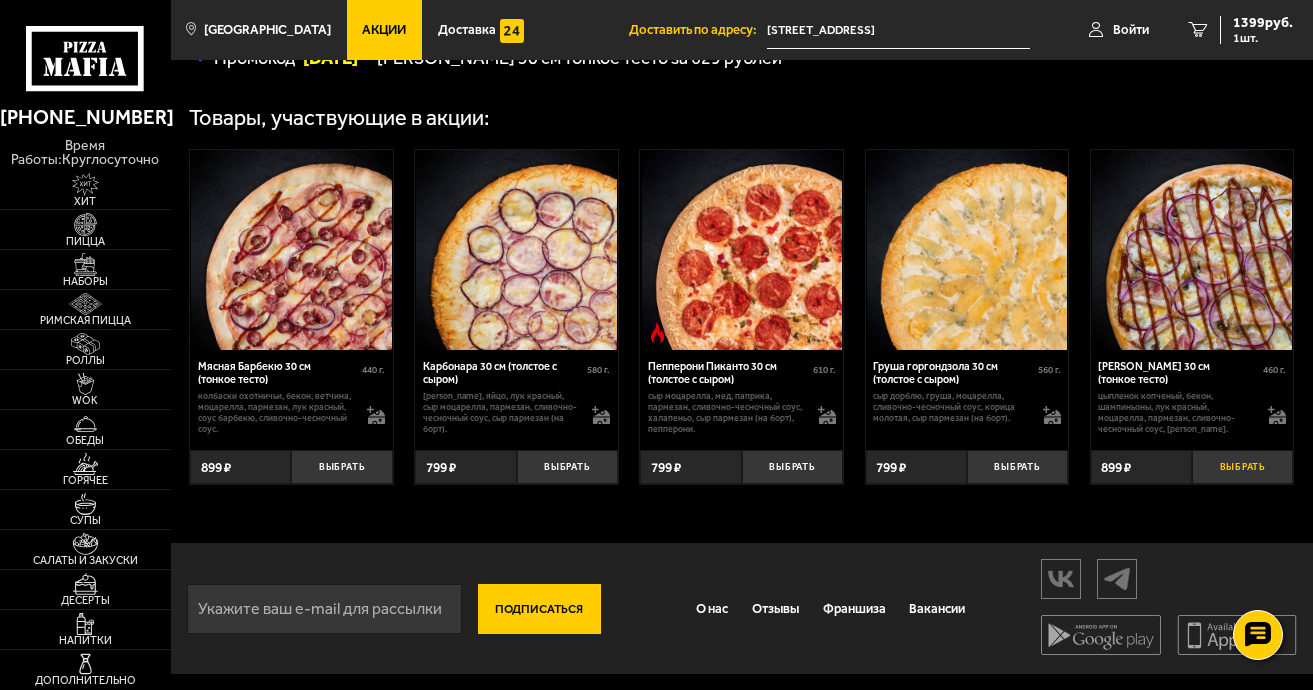 click on "Выбрать" at bounding box center (1242, 467) 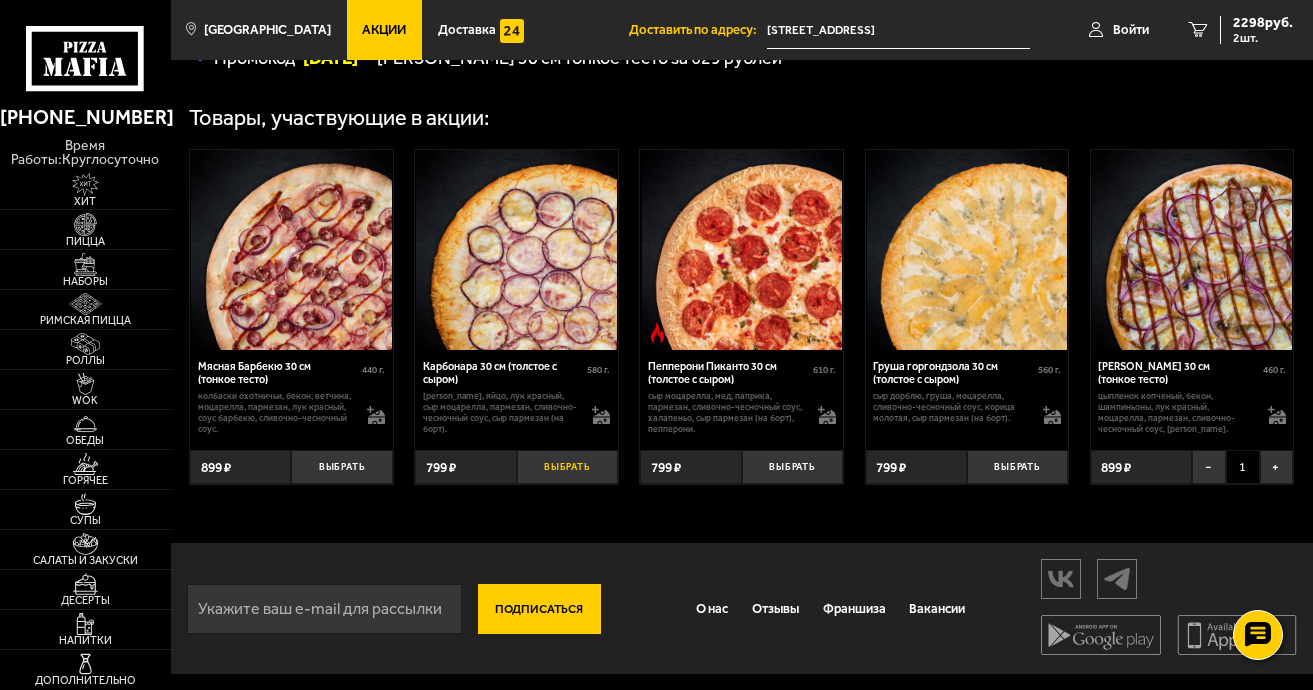click on "Выбрать" at bounding box center [567, 467] 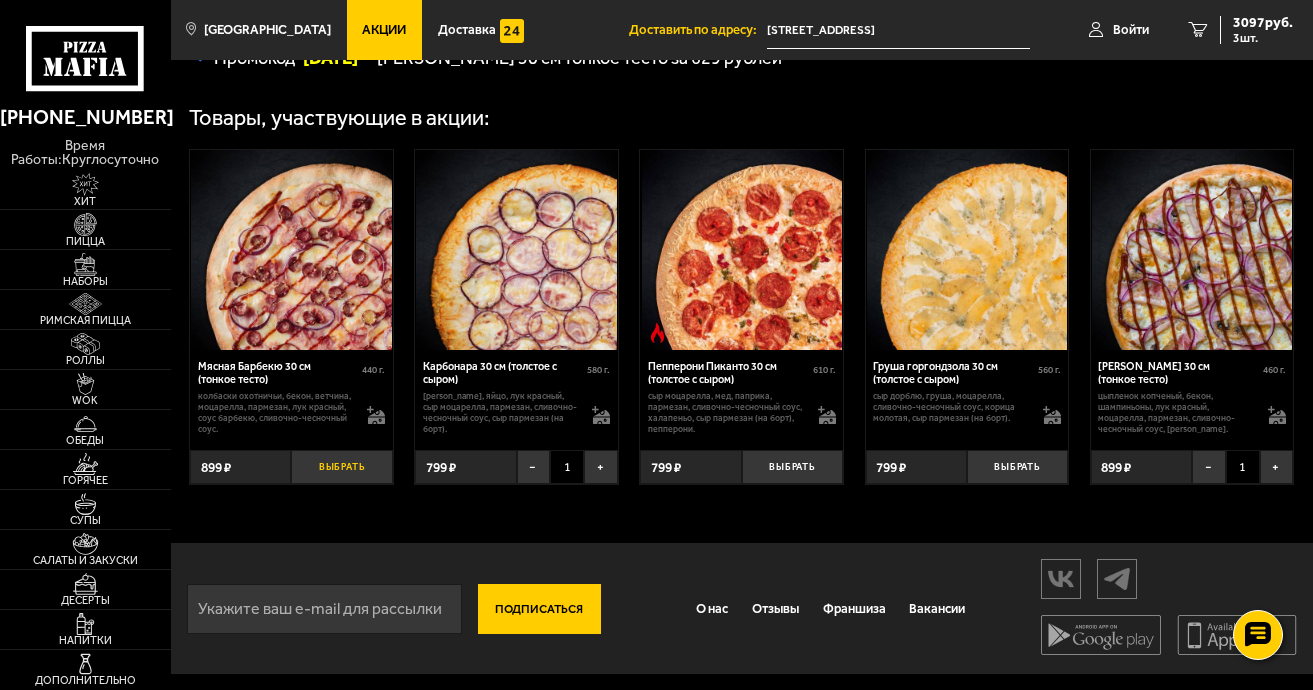 click on "Выбрать" at bounding box center (341, 467) 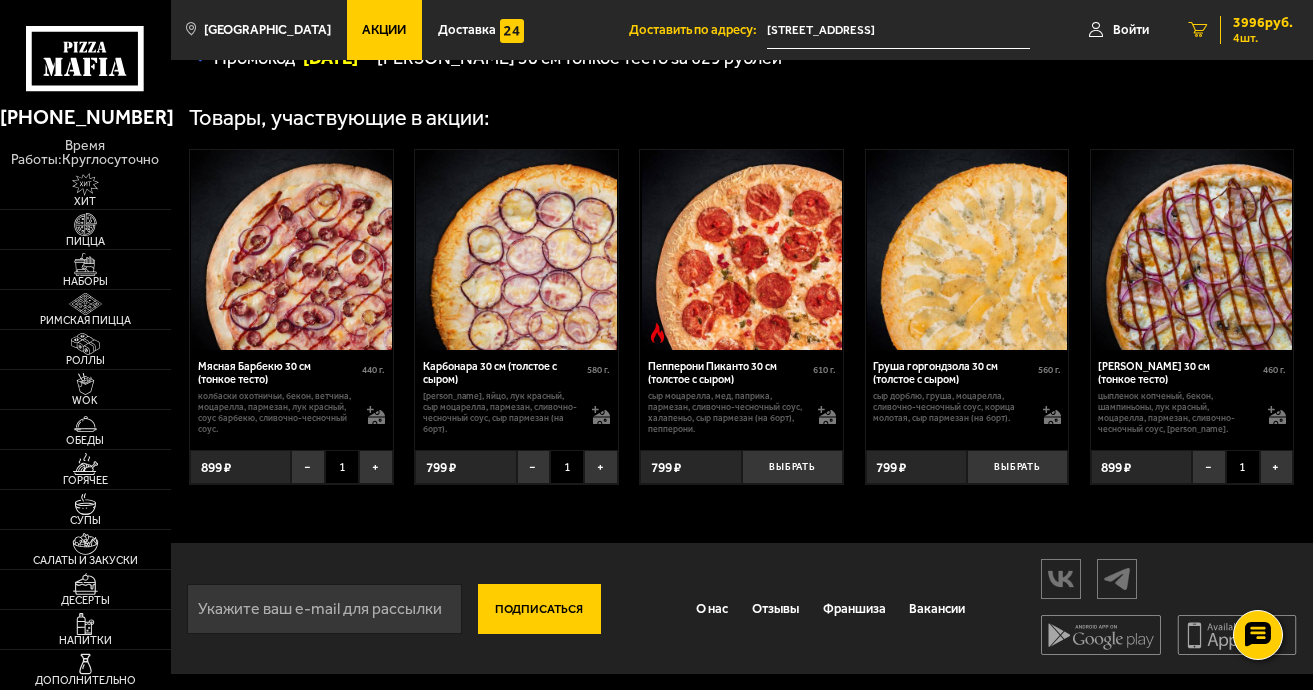 click on "4" at bounding box center (1198, 30) 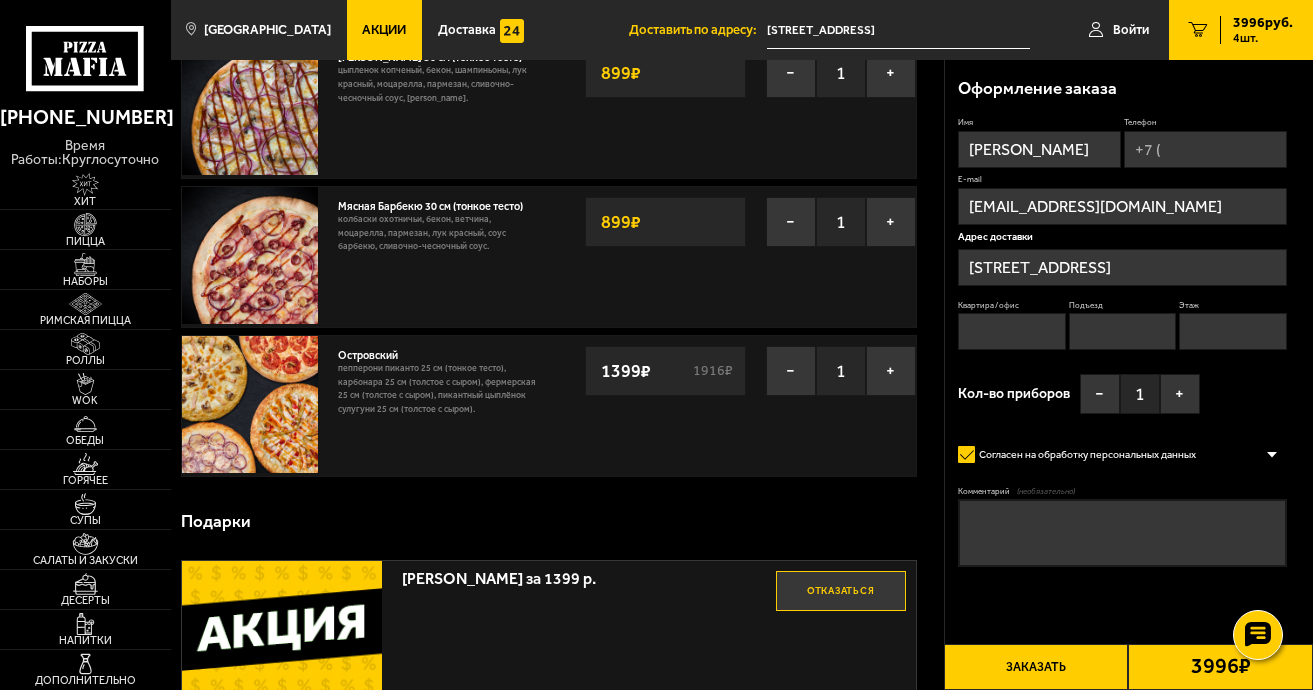 scroll, scrollTop: 300, scrollLeft: 0, axis: vertical 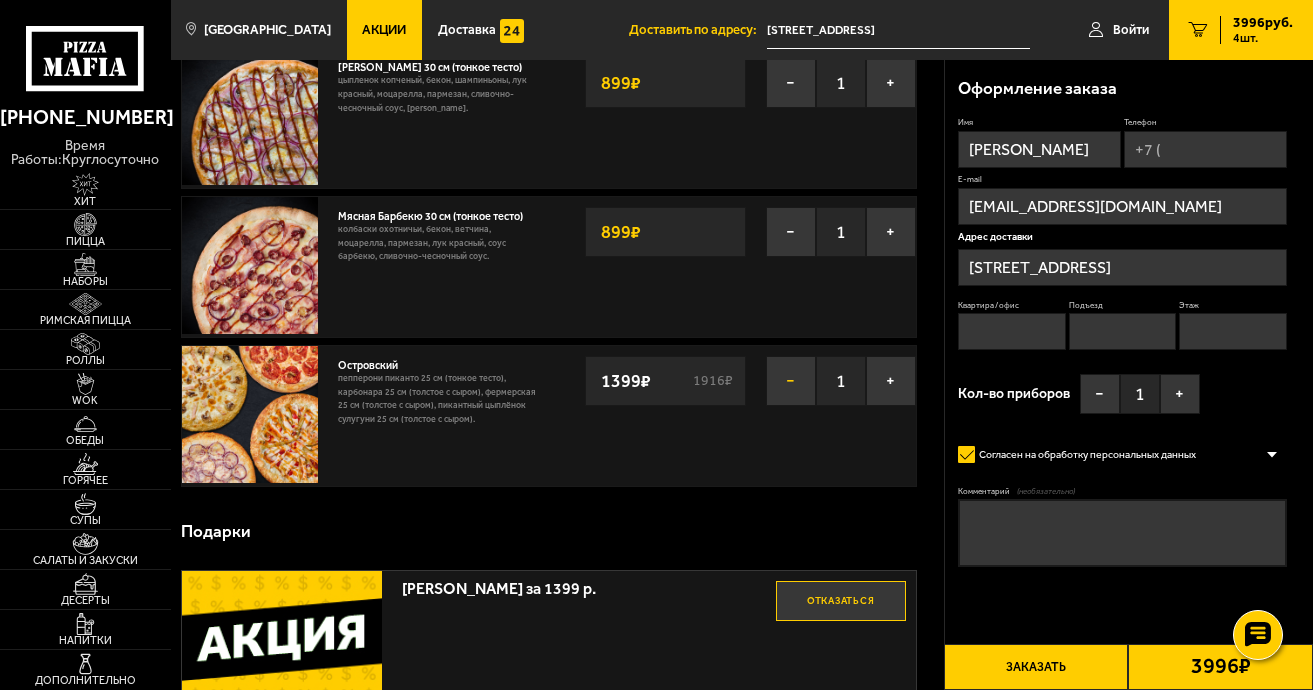 click on "−" at bounding box center (791, 381) 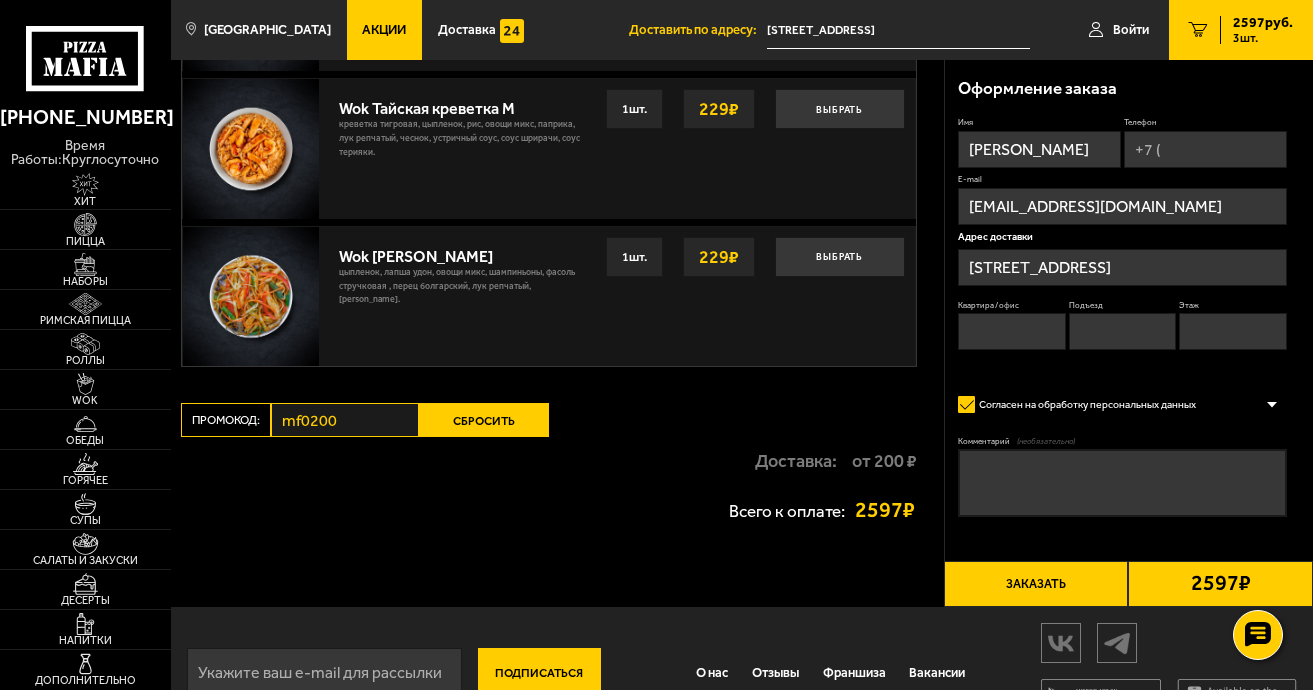scroll, scrollTop: 1453, scrollLeft: 0, axis: vertical 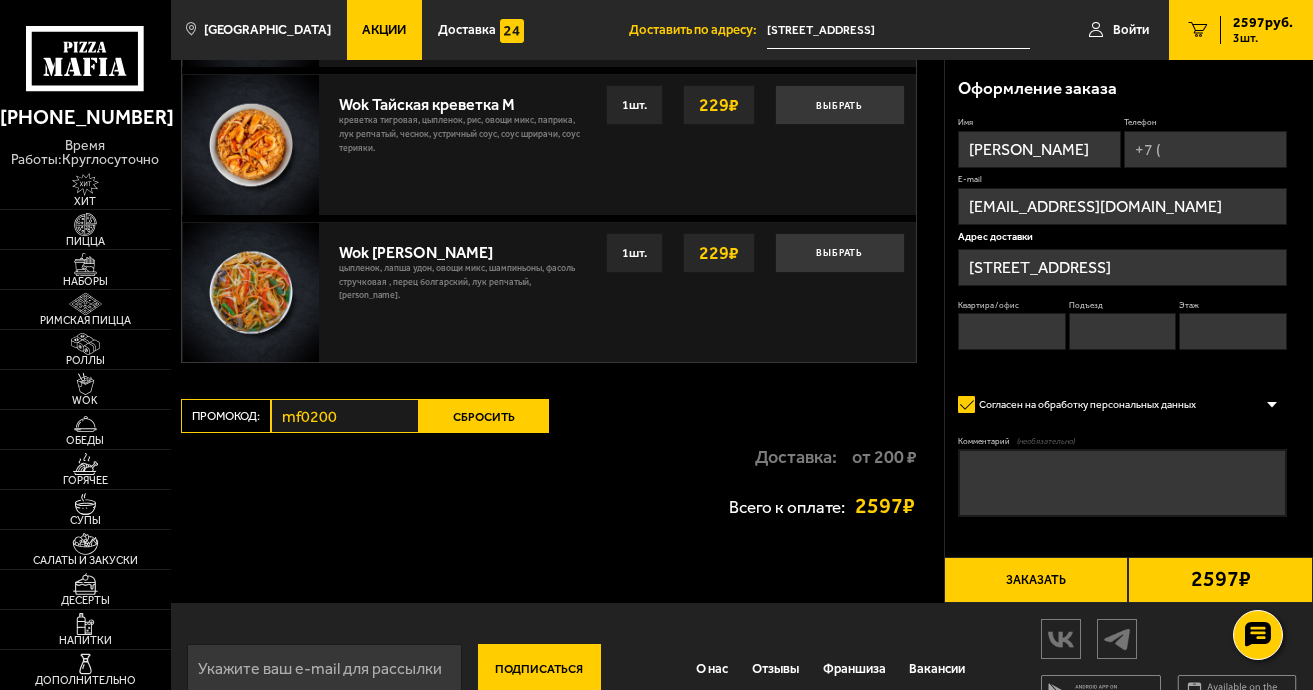 click on "Сбросить" at bounding box center [484, 416] 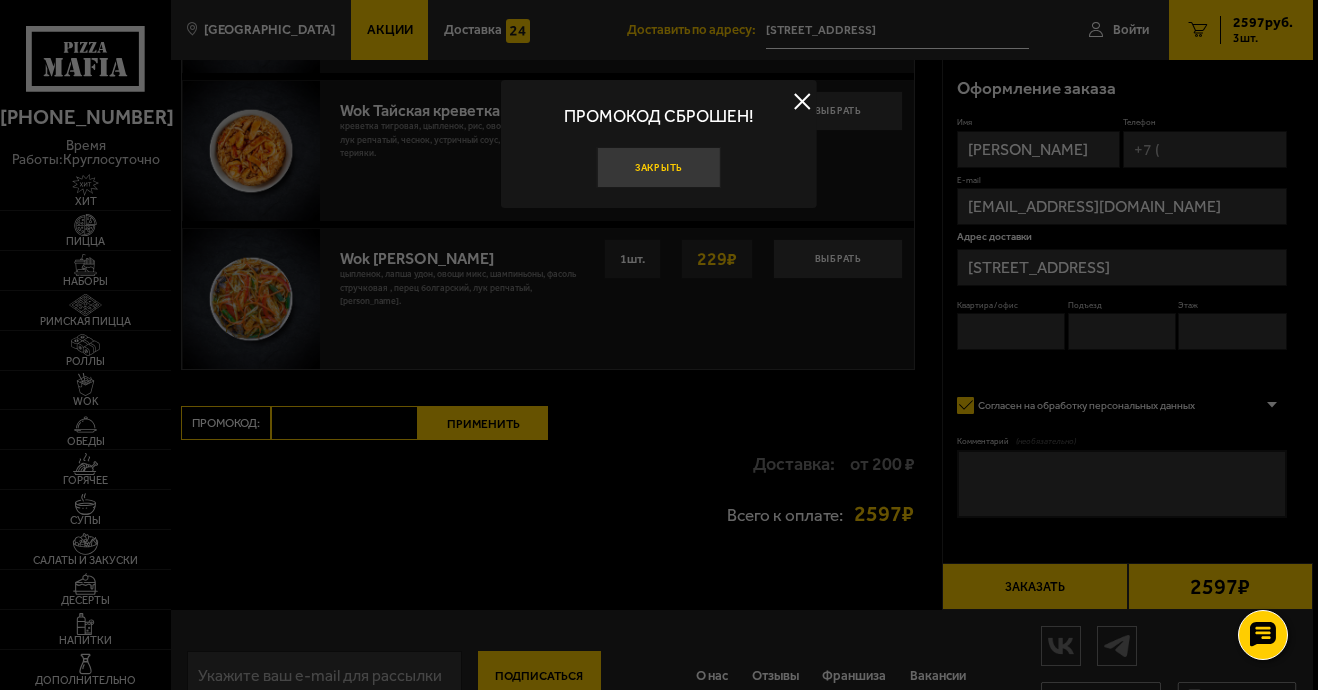 click on "Закрыть" at bounding box center [659, 167] 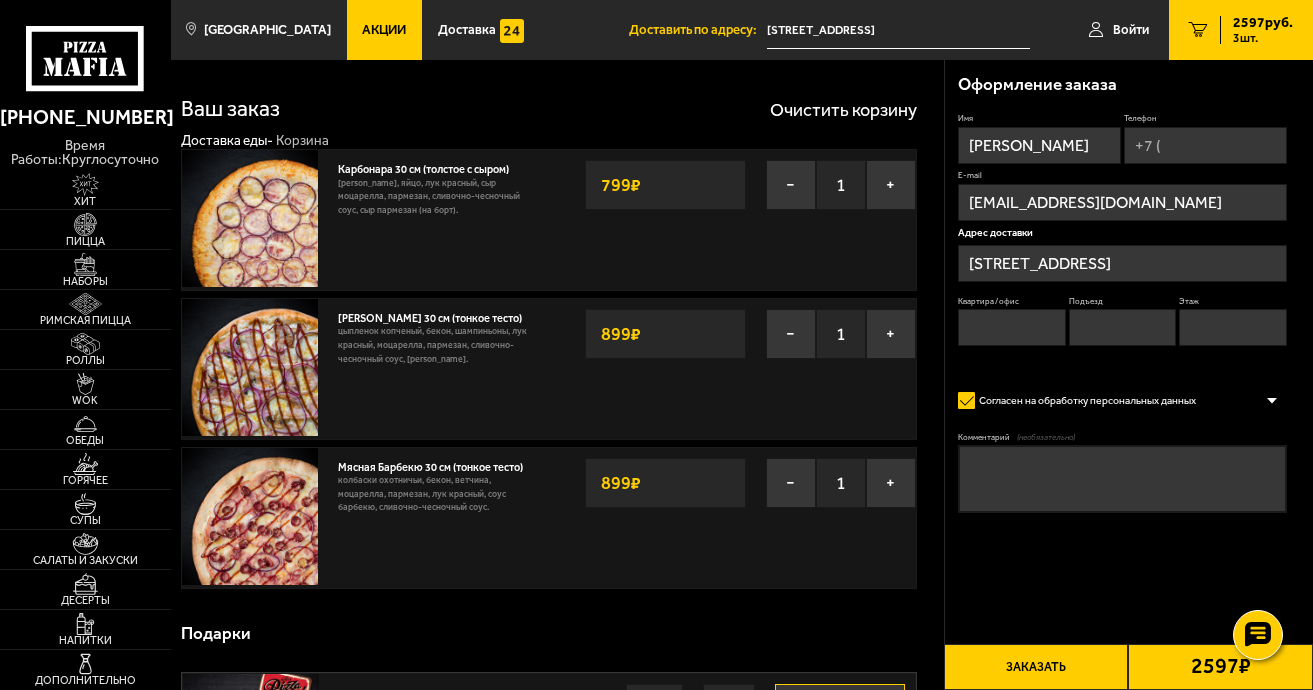 scroll, scrollTop: 0, scrollLeft: 0, axis: both 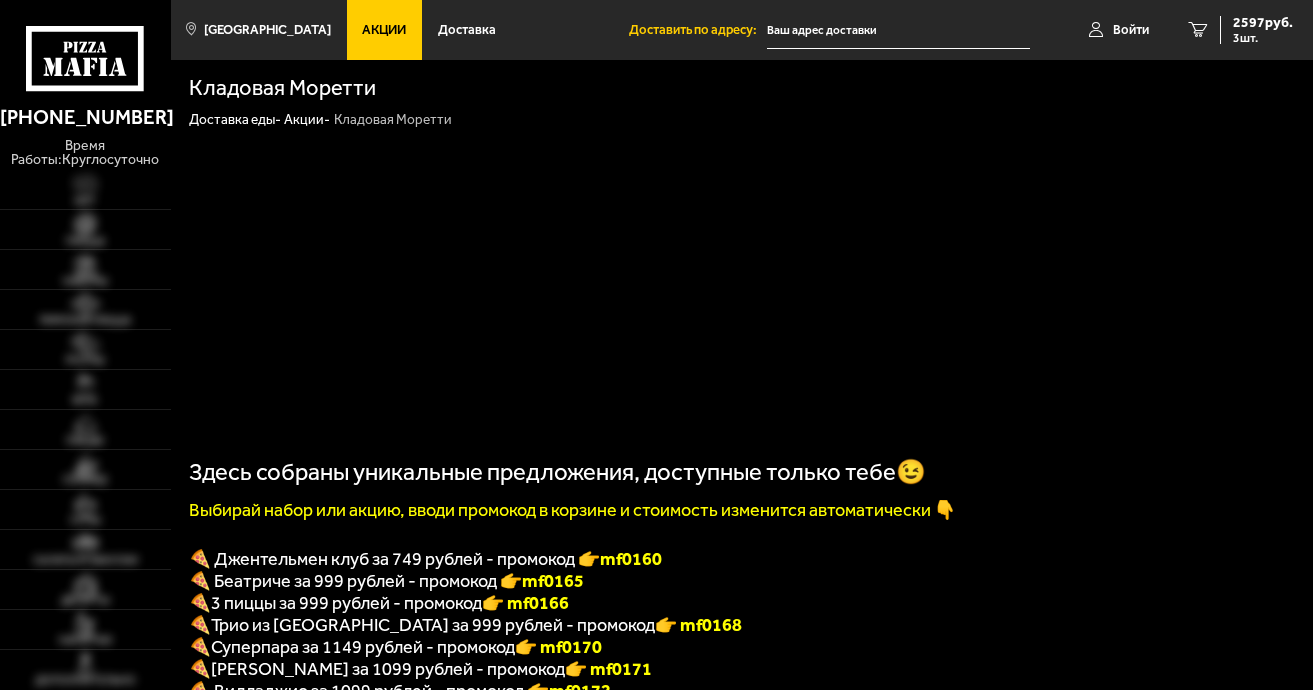 type on "[STREET_ADDRESS]" 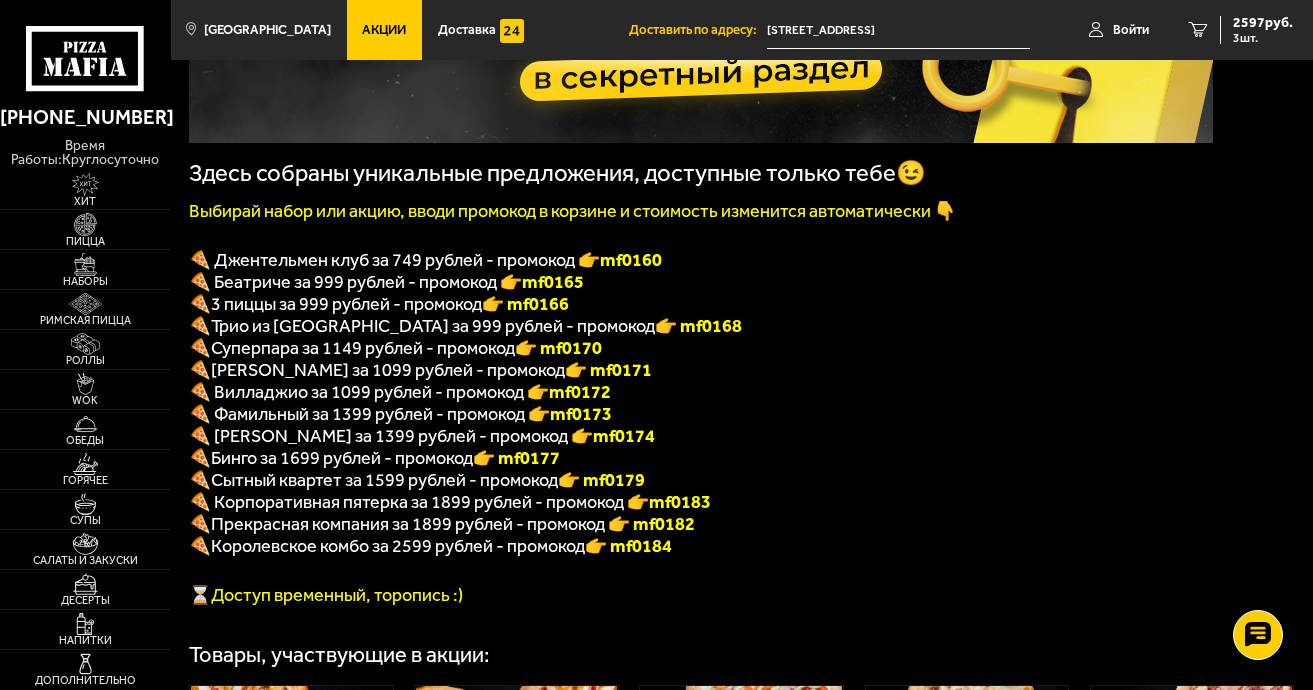 scroll, scrollTop: 300, scrollLeft: 0, axis: vertical 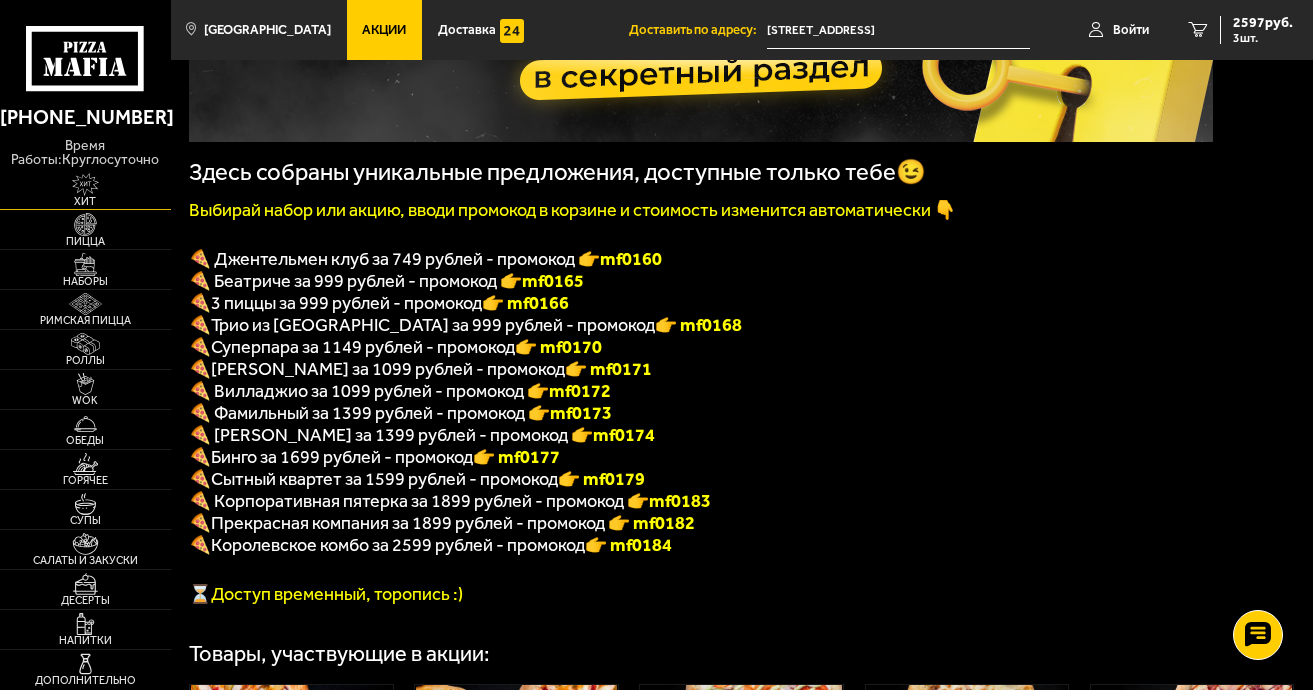 click on "Хит" at bounding box center (85, 201) 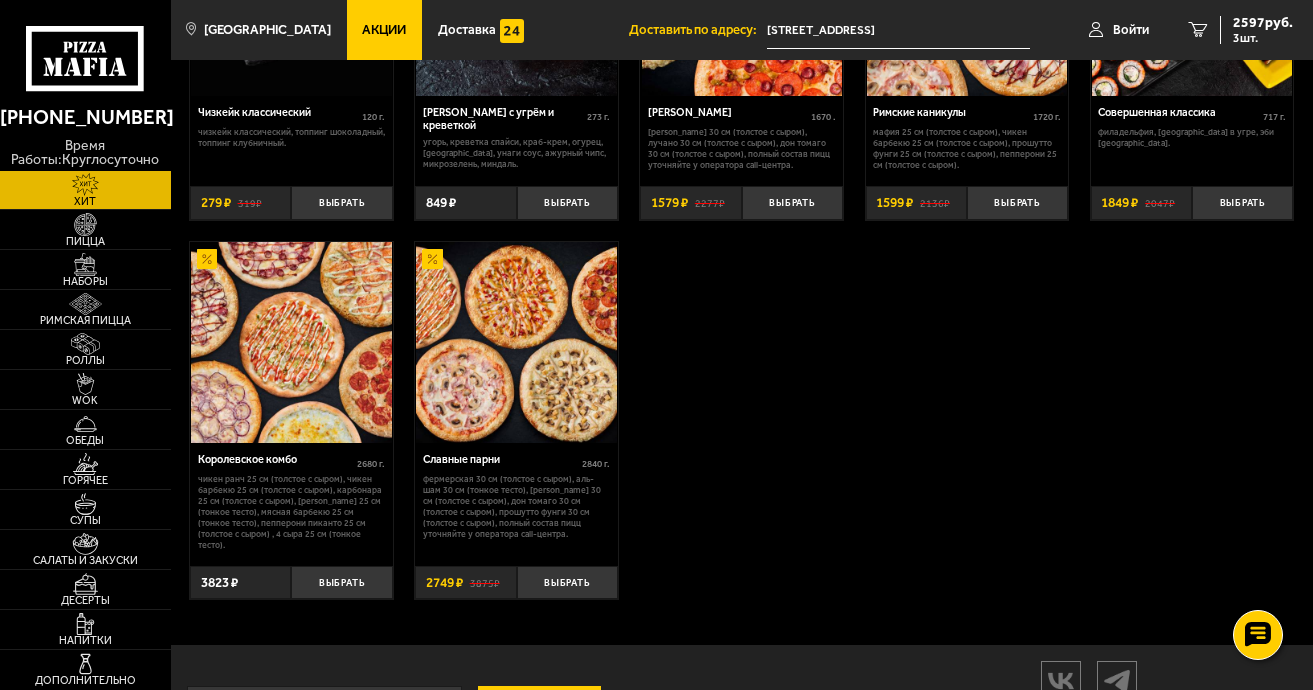 scroll, scrollTop: 992, scrollLeft: 0, axis: vertical 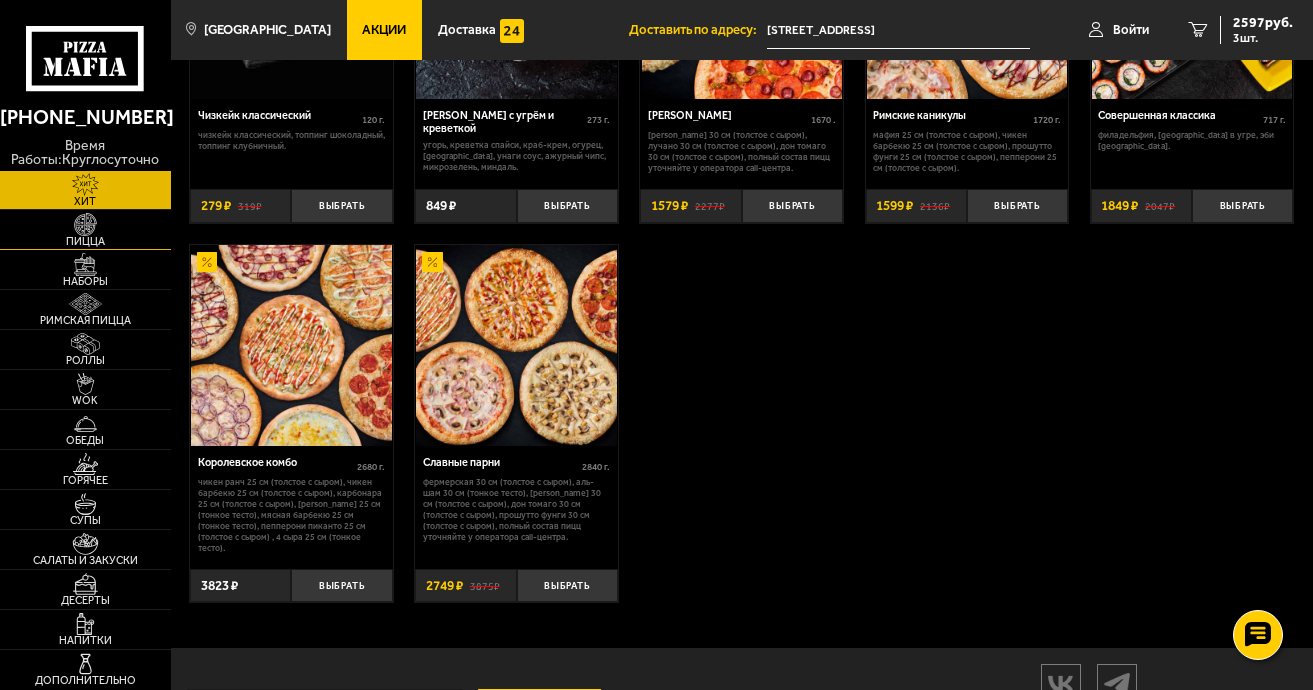 click at bounding box center [85, 224] 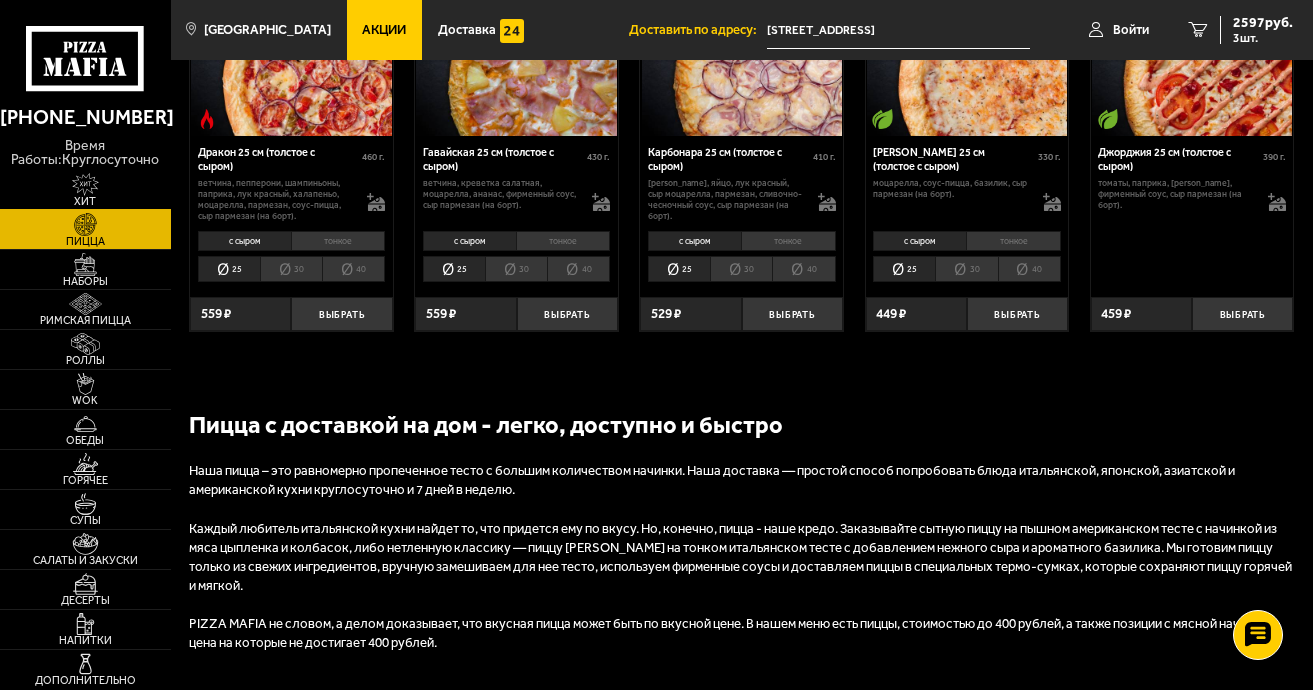 scroll, scrollTop: 2200, scrollLeft: 0, axis: vertical 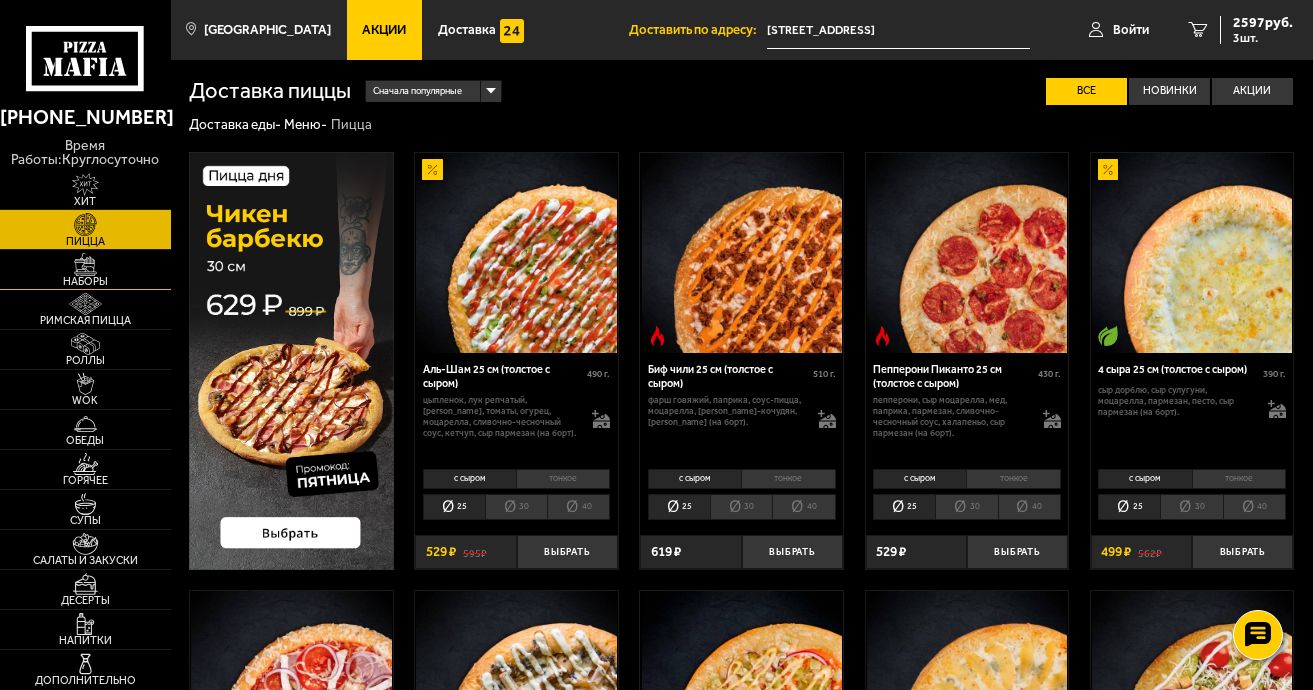 click at bounding box center [85, 264] 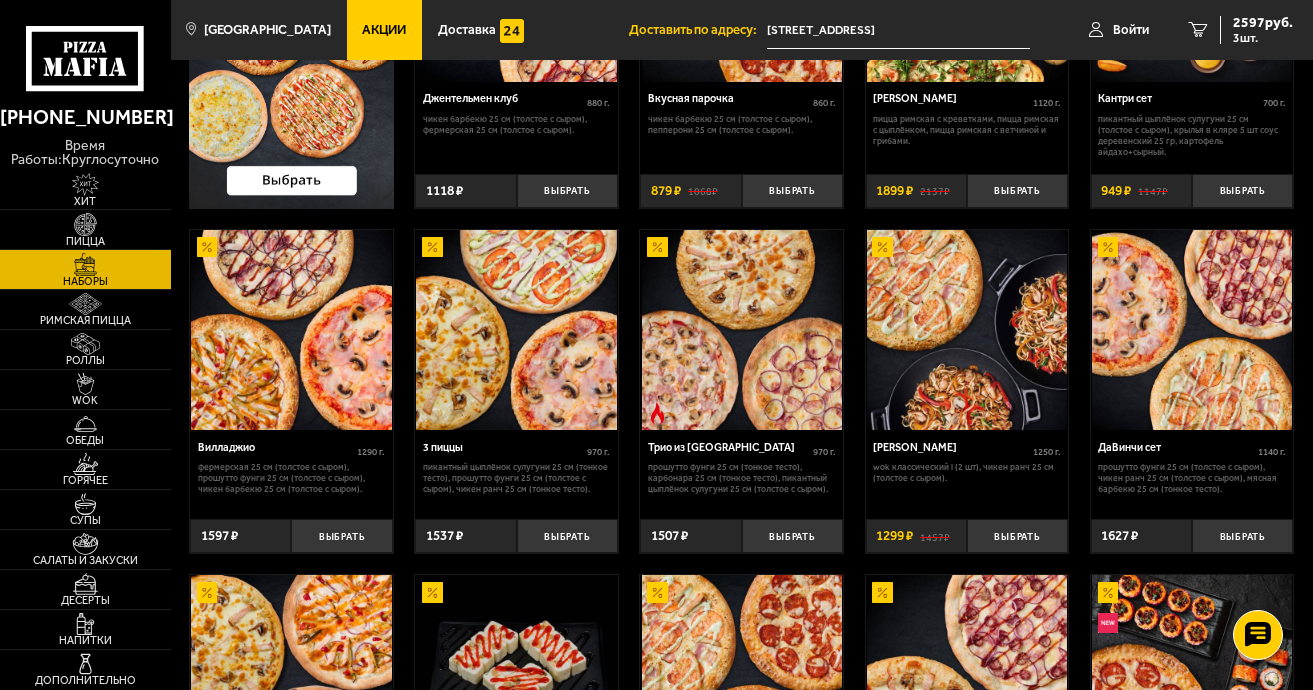 scroll, scrollTop: 300, scrollLeft: 0, axis: vertical 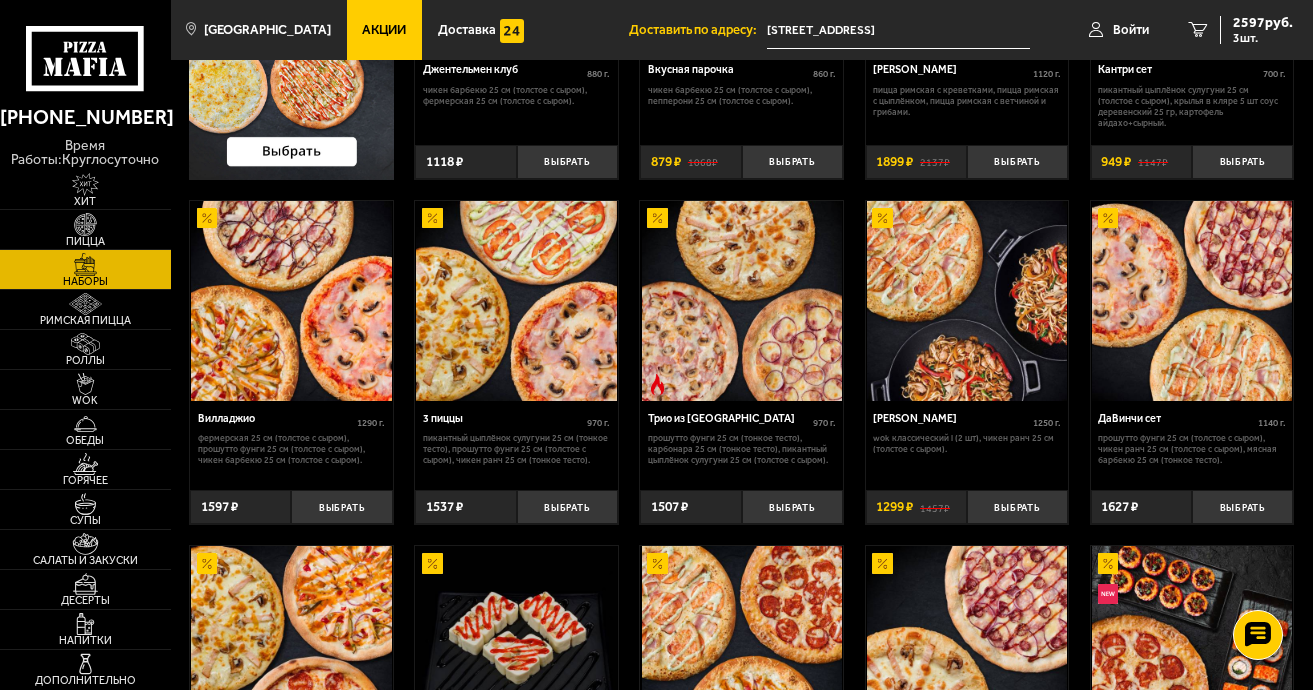 click at bounding box center [741, 301] 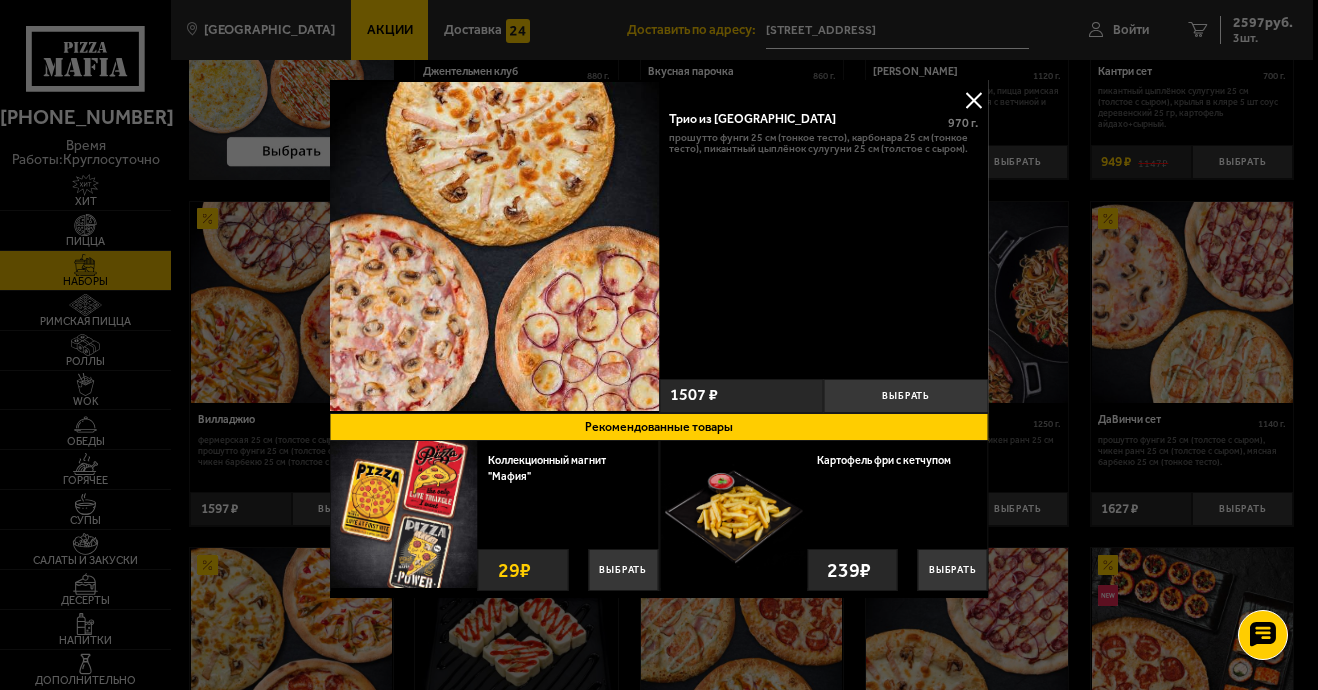 click at bounding box center (974, 100) 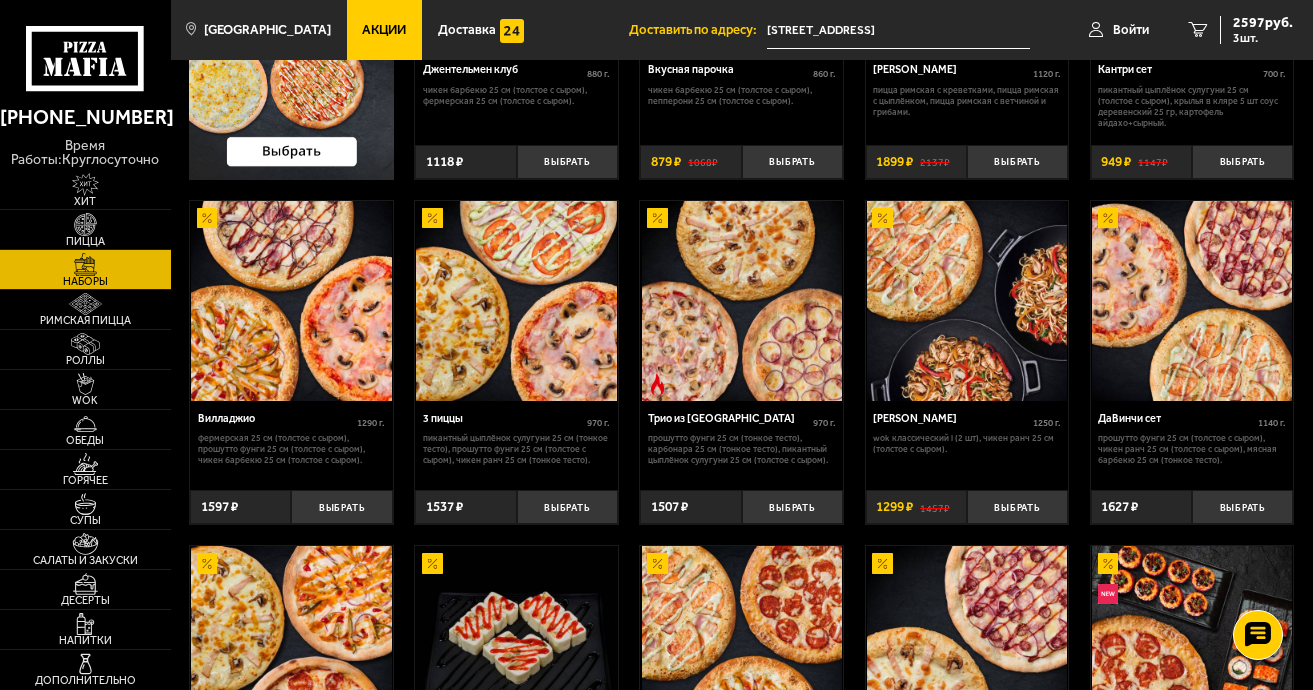 click at bounding box center (516, 301) 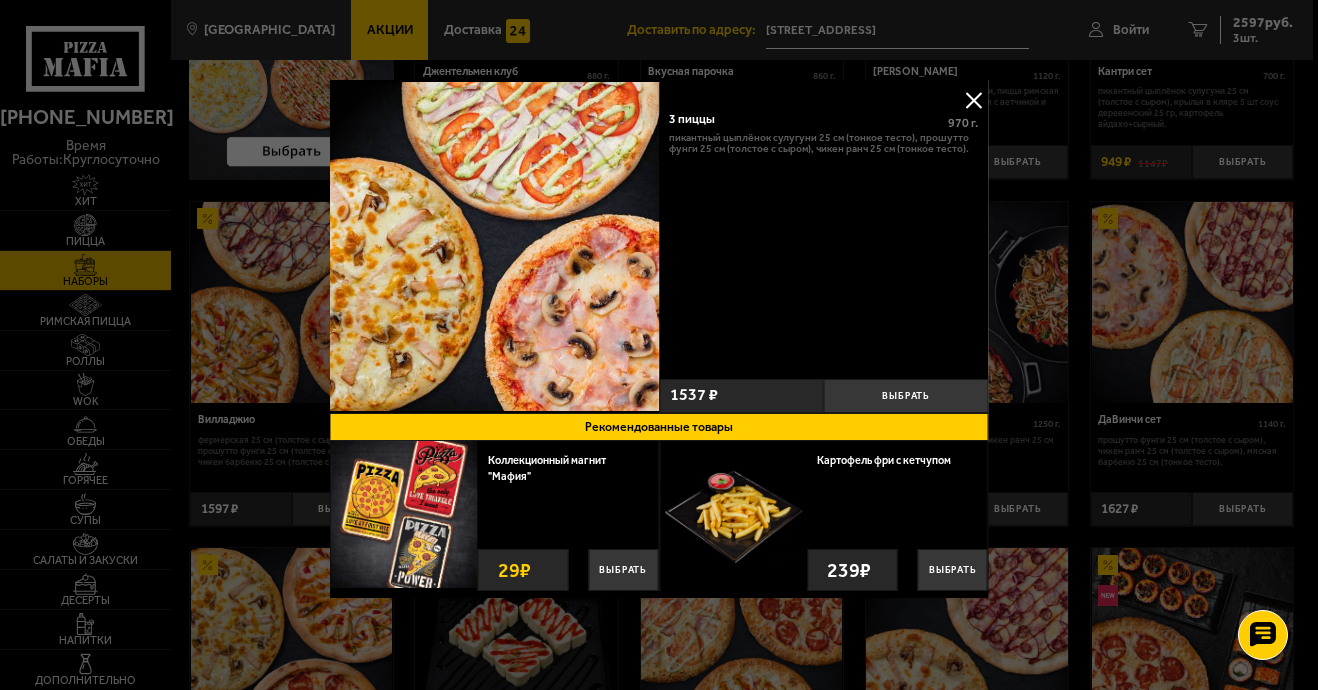 click at bounding box center [974, 100] 